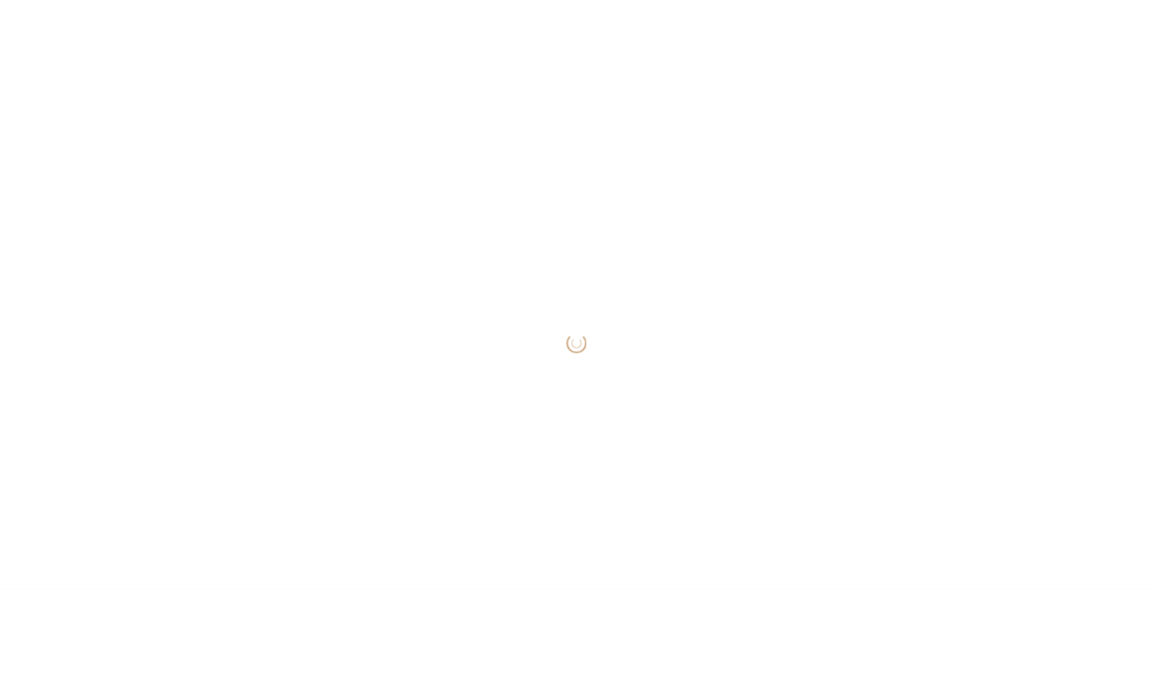 scroll, scrollTop: 0, scrollLeft: 0, axis: both 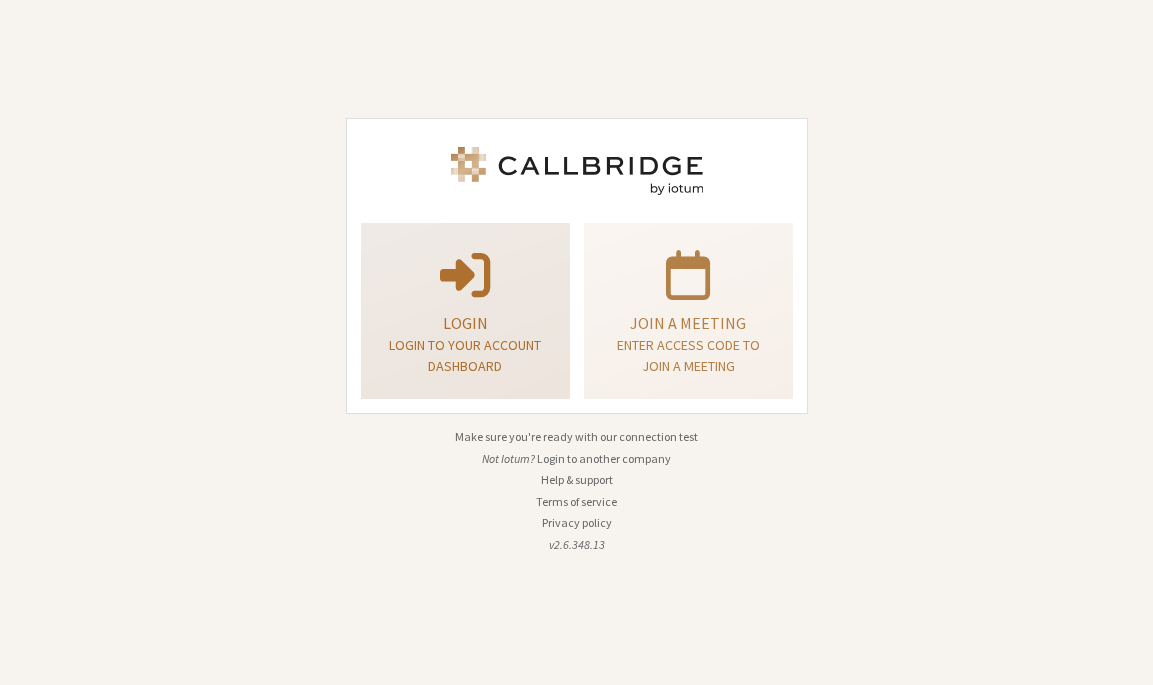 click at bounding box center [465, 273] 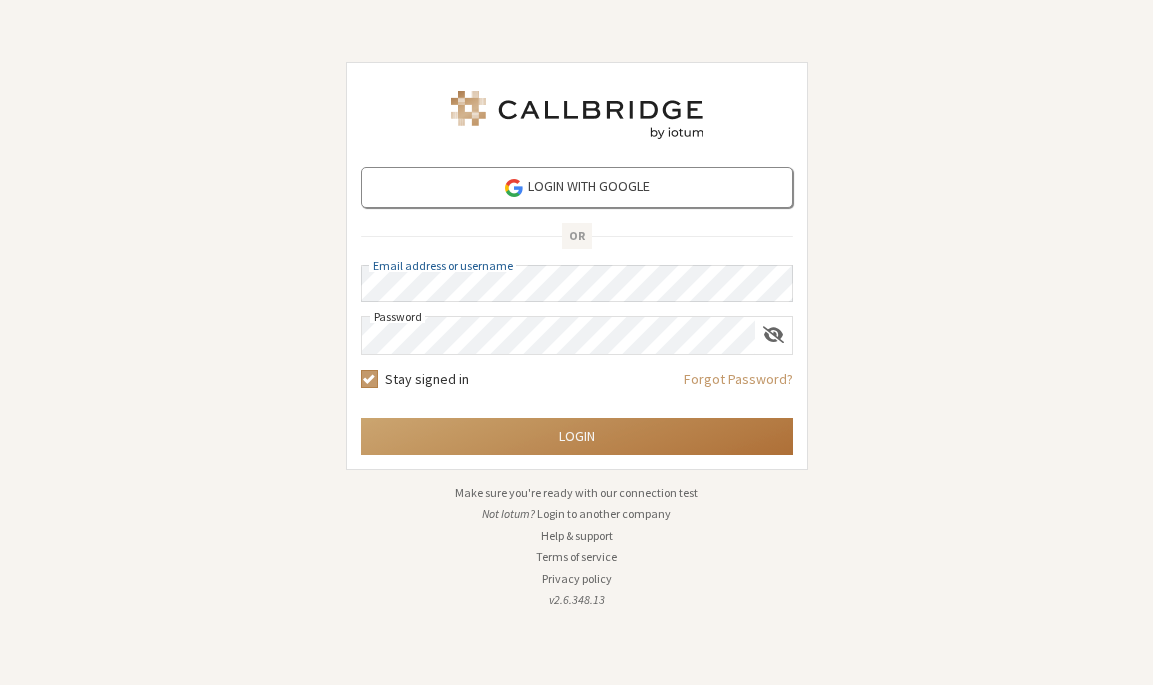 click on "Login" at bounding box center (577, 436) 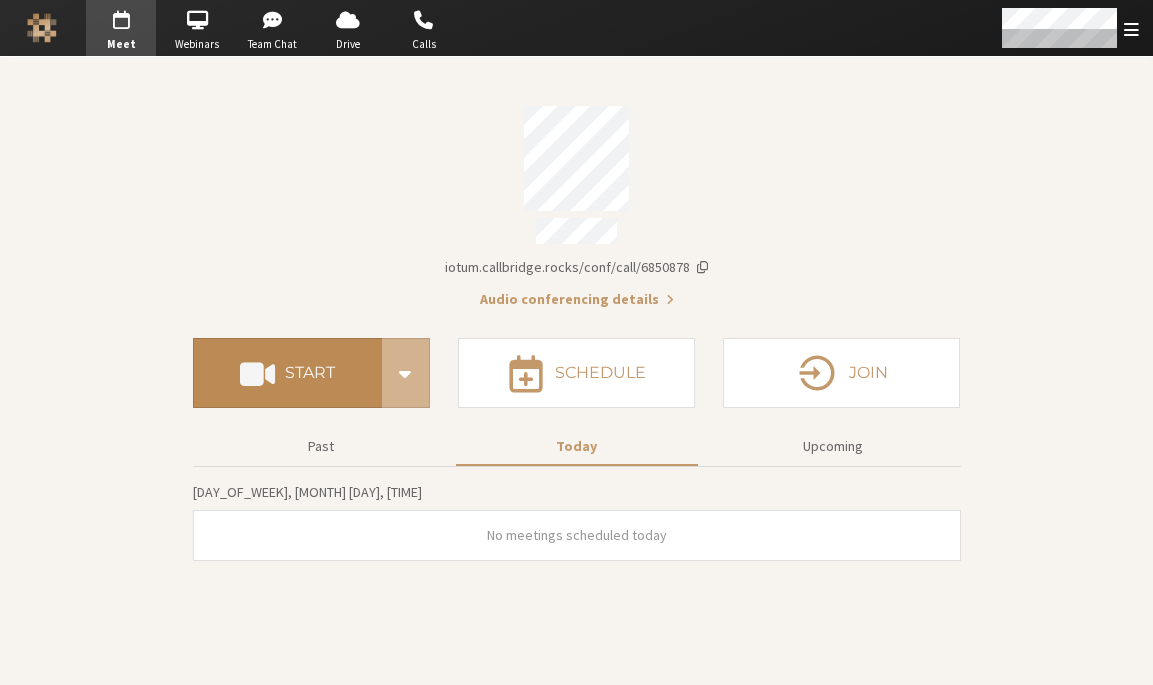 click on "Start" at bounding box center (287, 373) 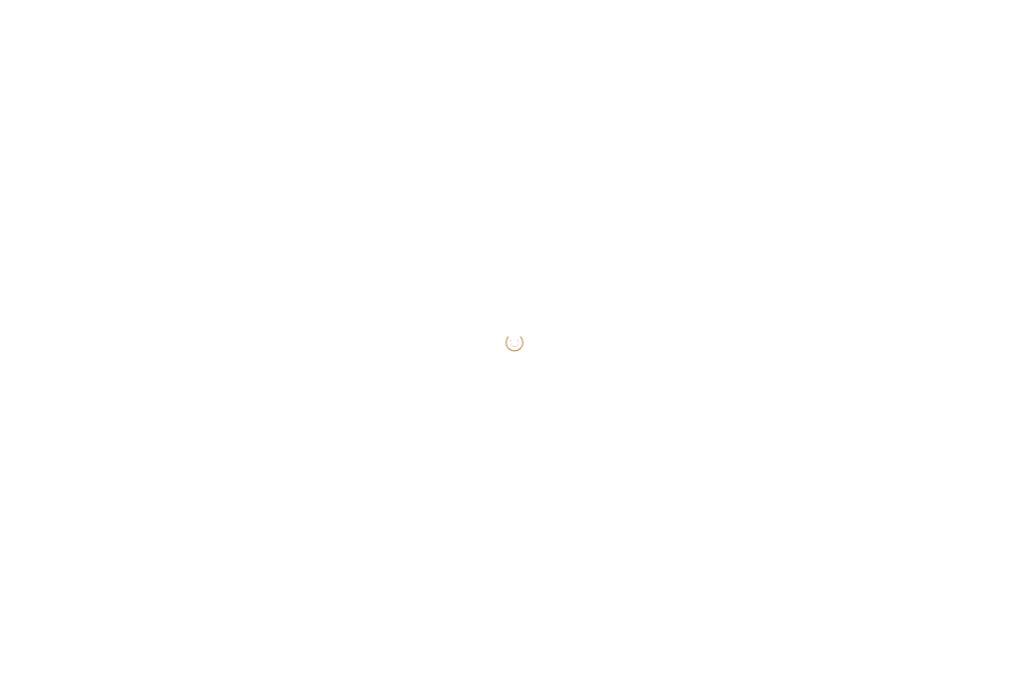 scroll, scrollTop: 0, scrollLeft: 0, axis: both 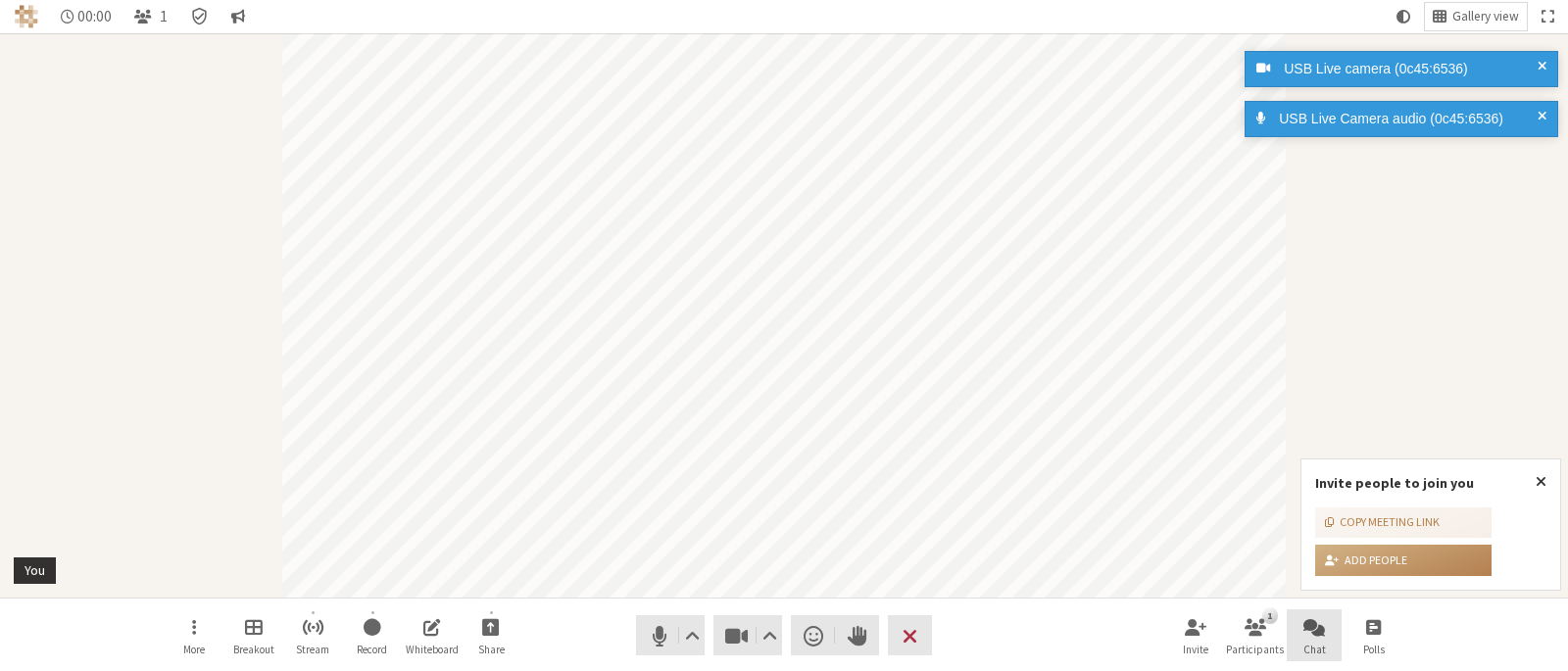 click at bounding box center [1314, 626] 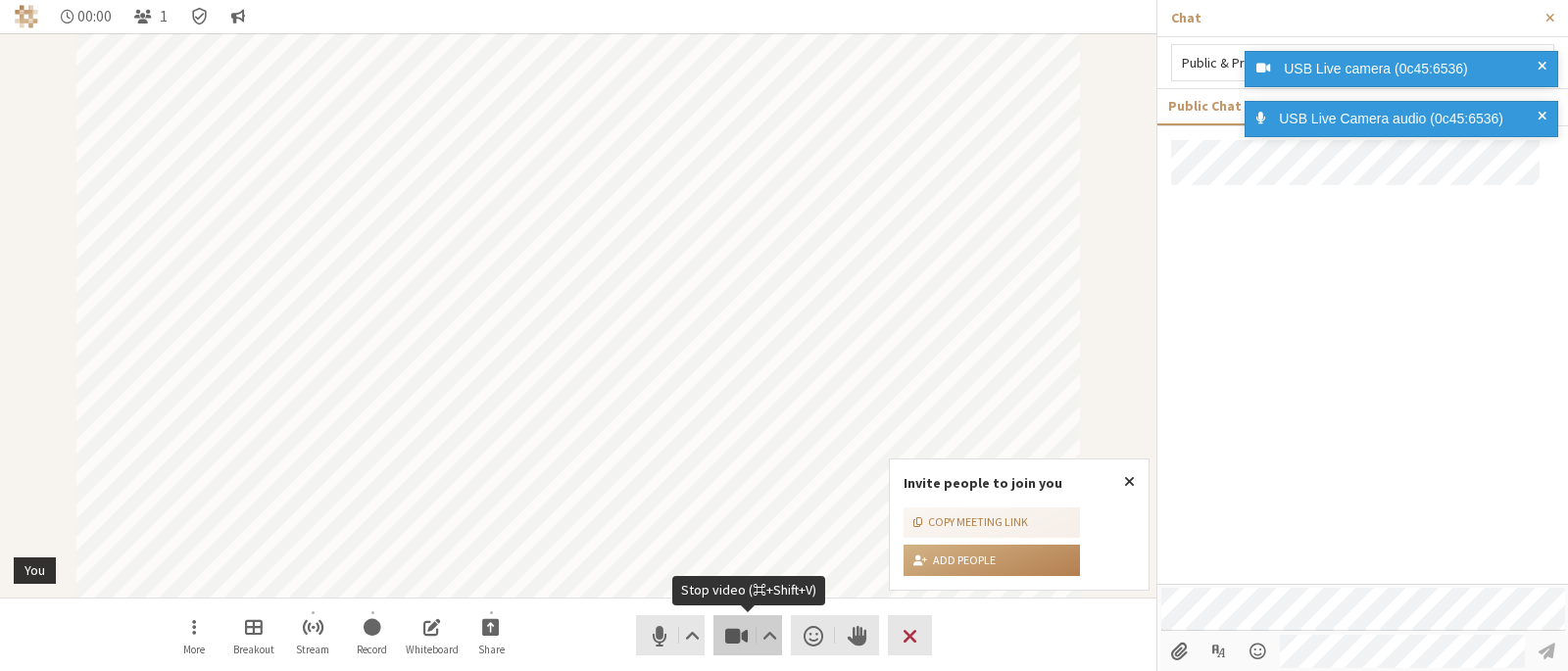 click at bounding box center [737, 636] 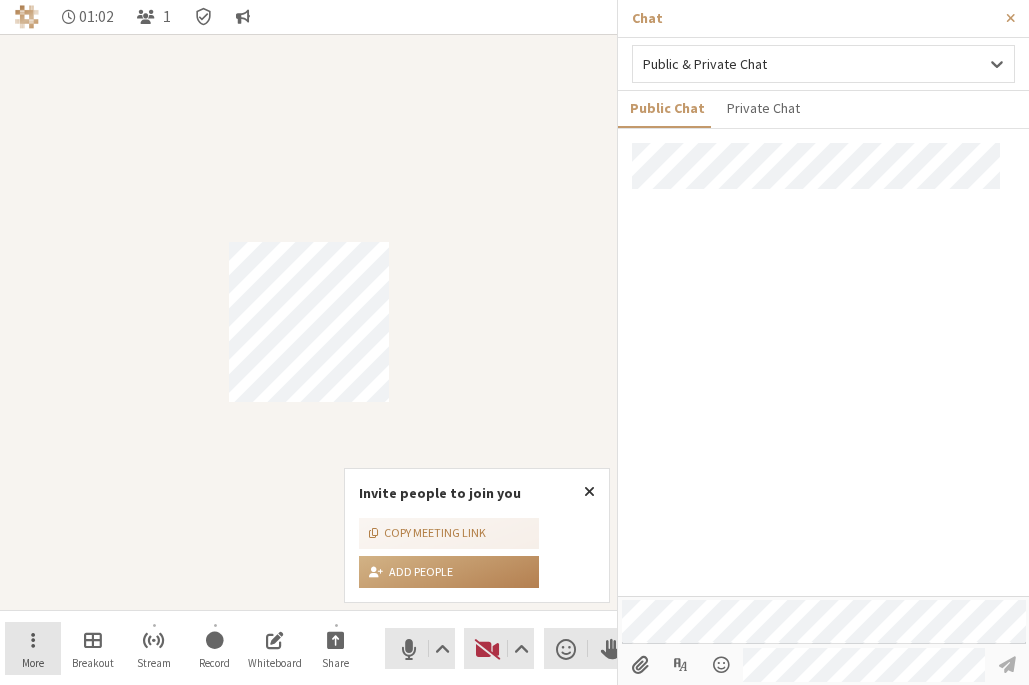 click on "More" at bounding box center [33, 649] 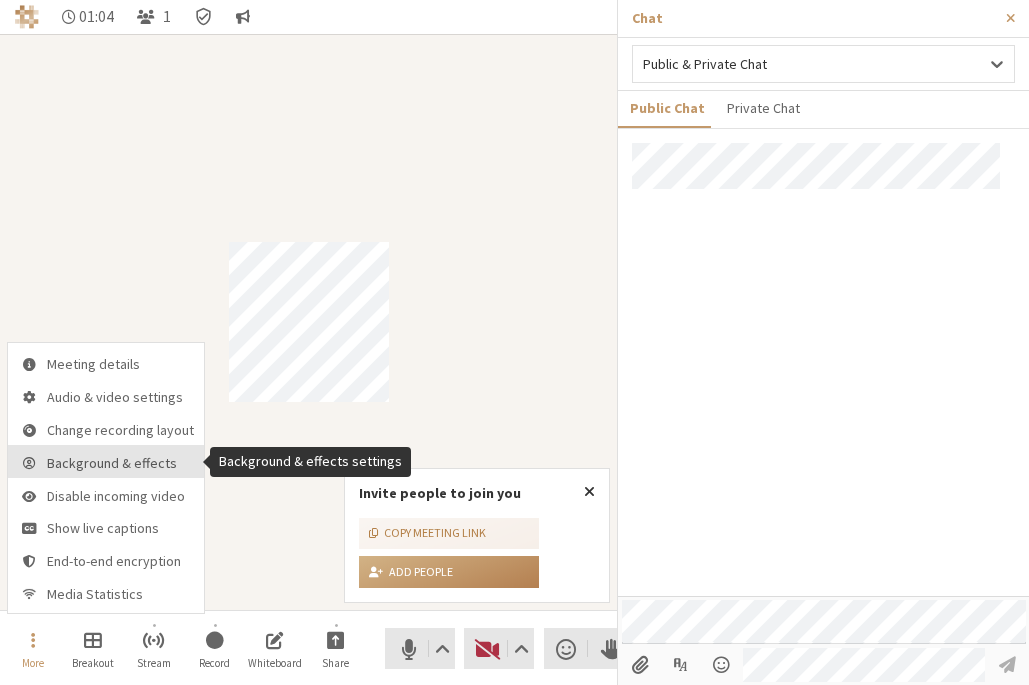 click on "Background & effects" at bounding box center (120, 463) 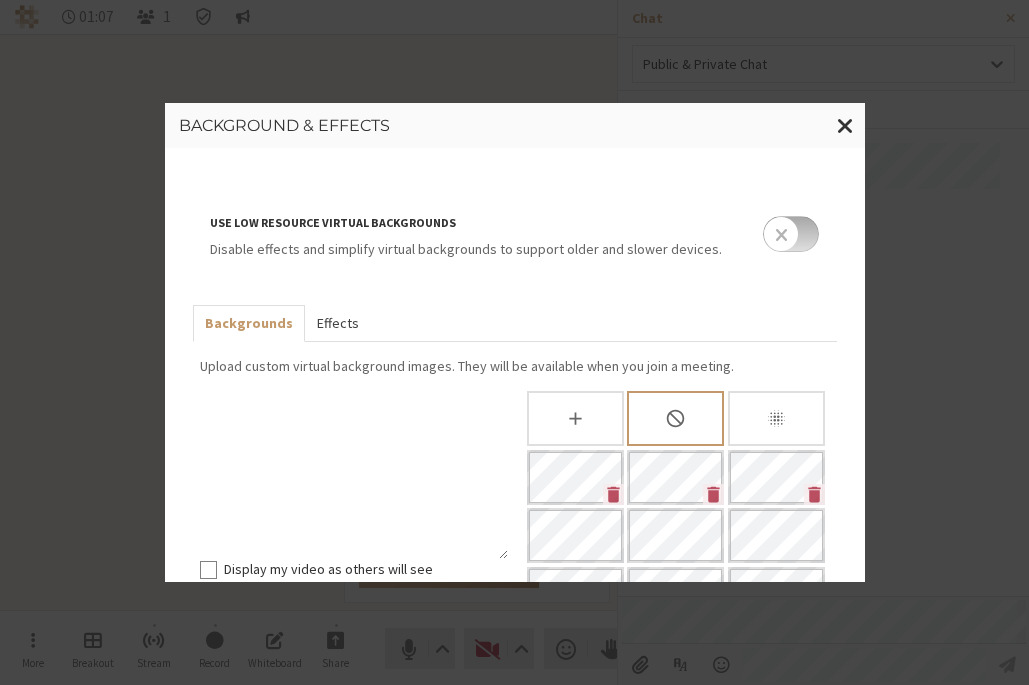 click on "Effects" at bounding box center [338, 323] 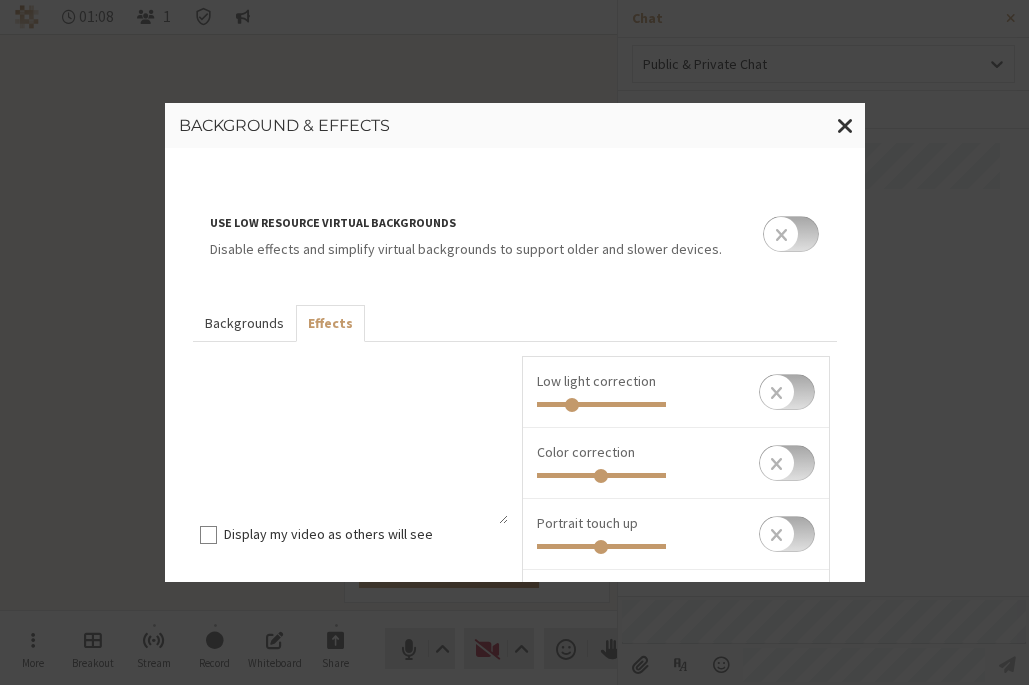 click on "Backgrounds" at bounding box center (244, 323) 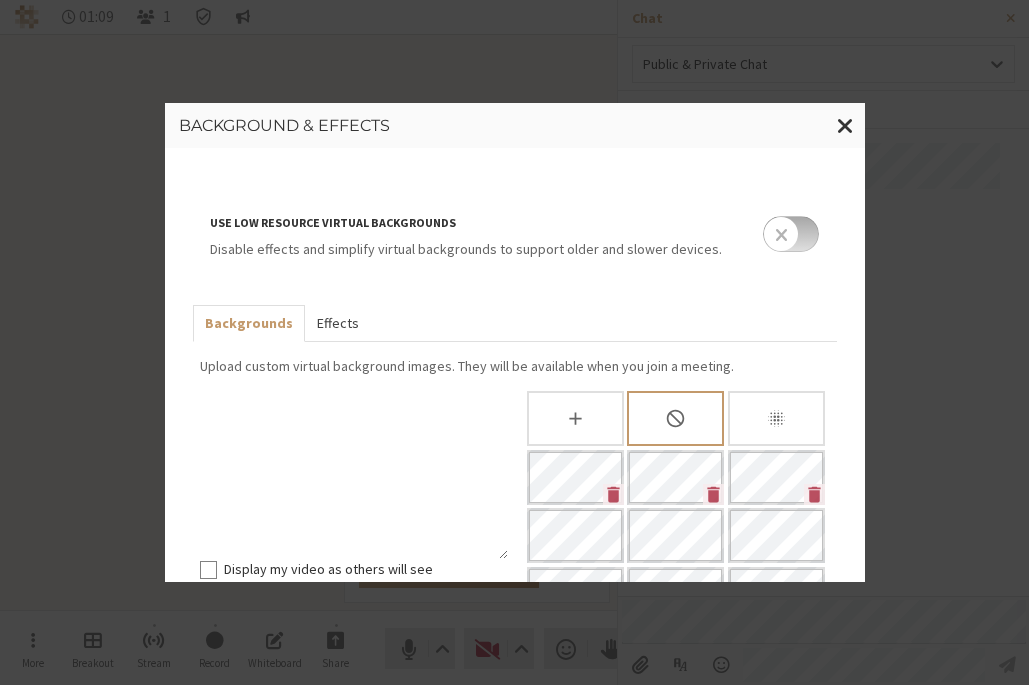 click on "Effects" at bounding box center [338, 323] 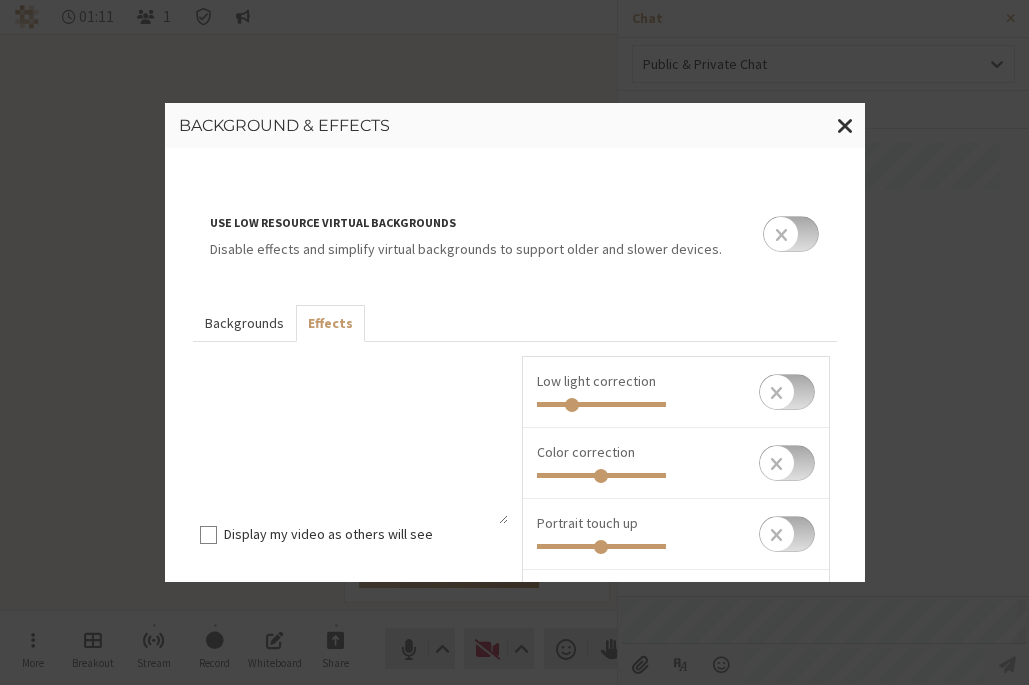 click on "Backgrounds" at bounding box center (244, 323) 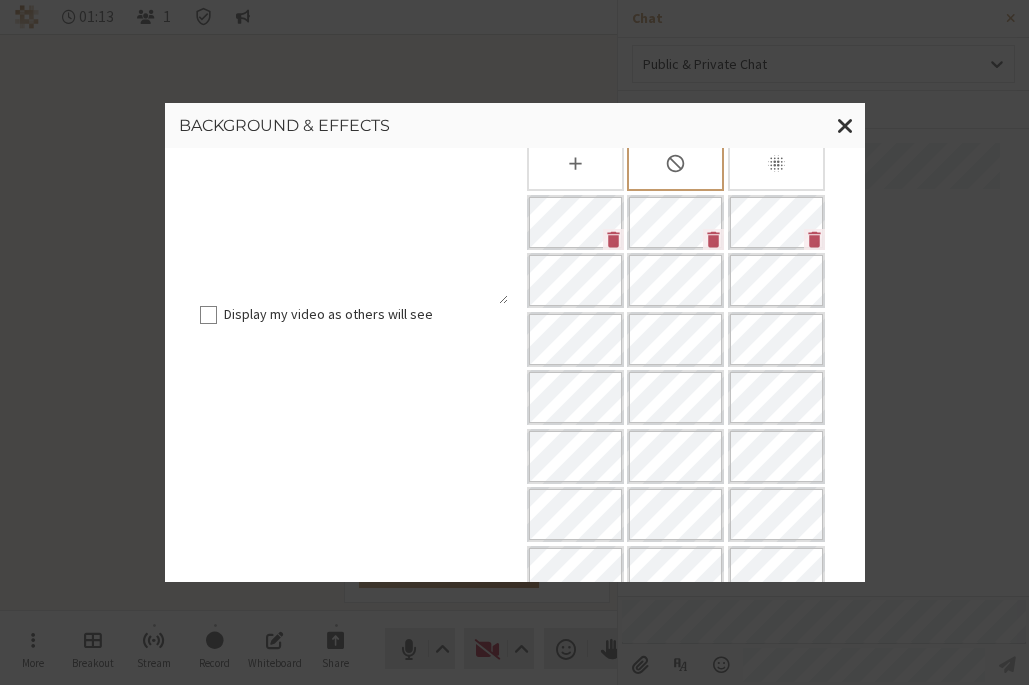 scroll, scrollTop: 0, scrollLeft: 0, axis: both 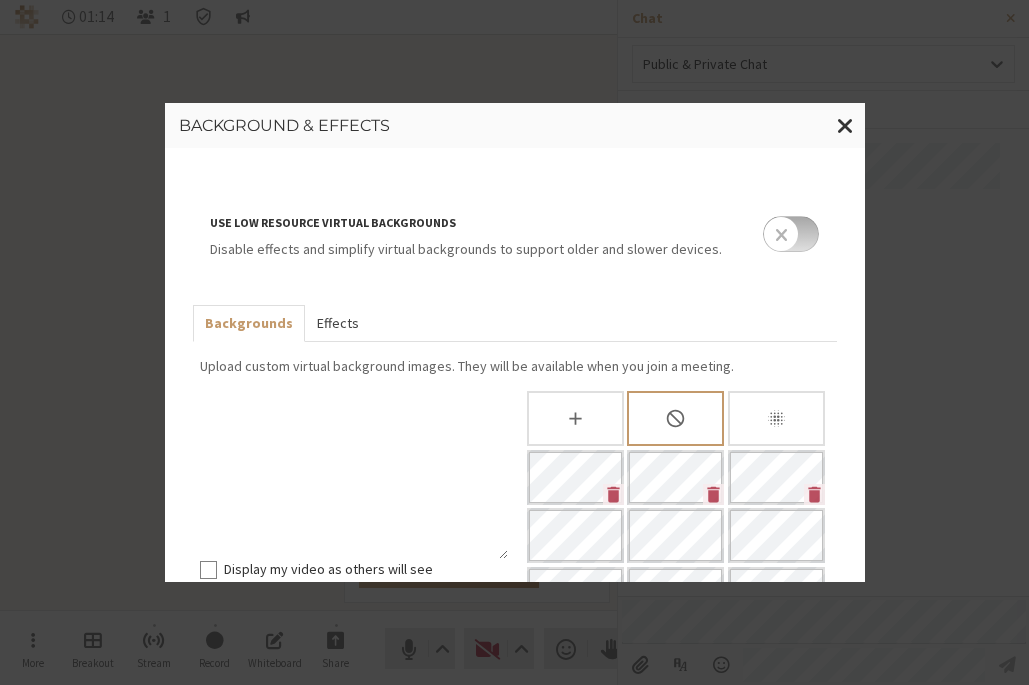 click on "Effects" at bounding box center (338, 323) 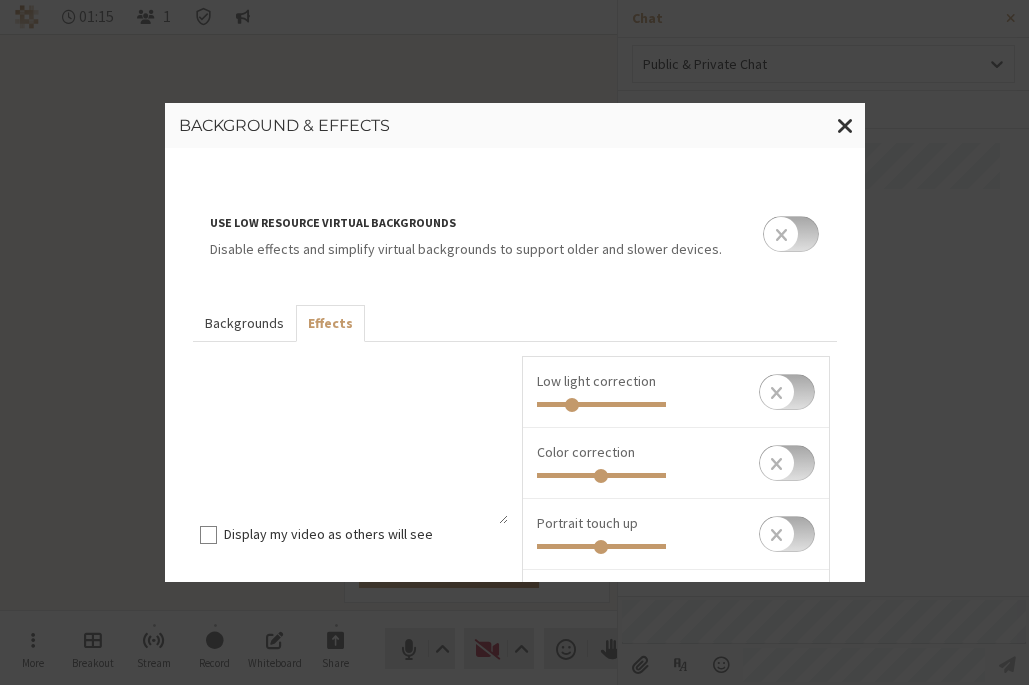click on "Backgrounds" at bounding box center (244, 323) 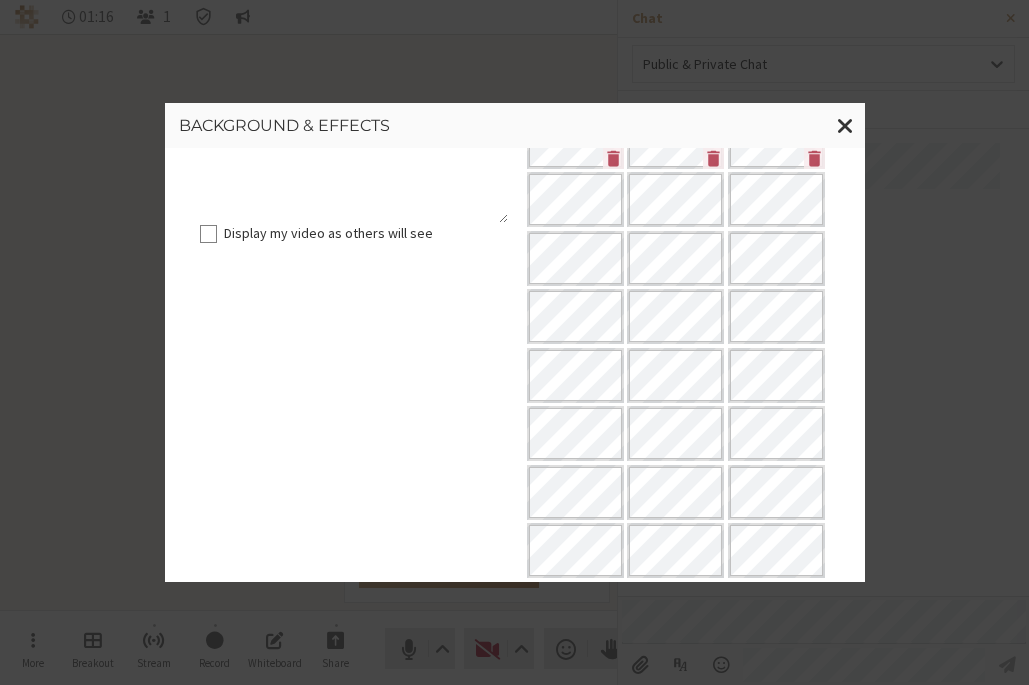 scroll, scrollTop: 0, scrollLeft: 0, axis: both 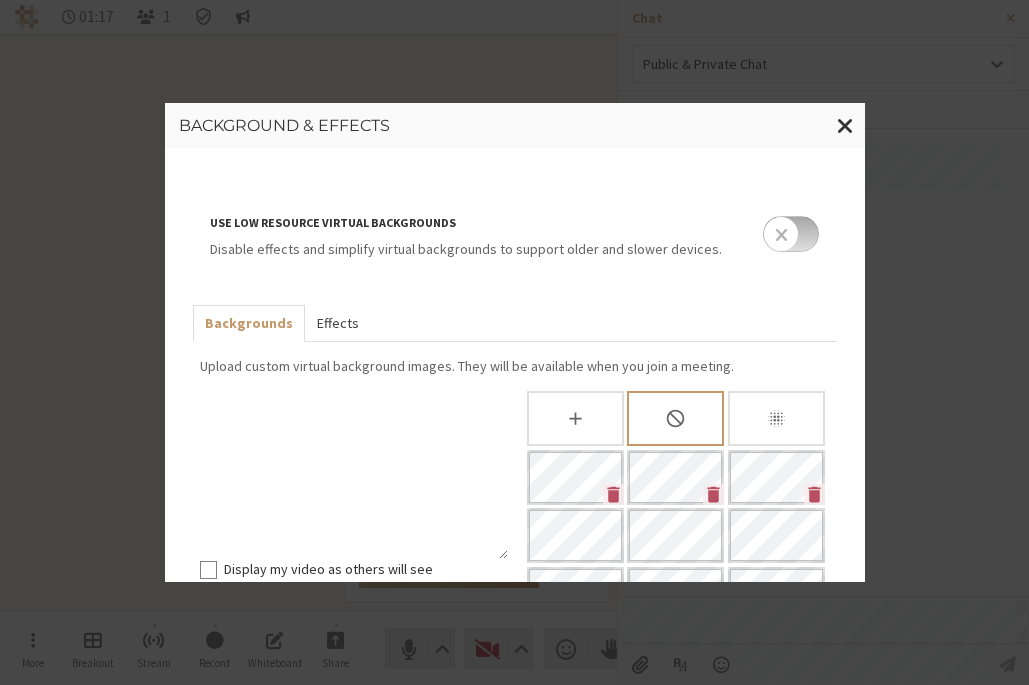click on "Effects" at bounding box center (338, 323) 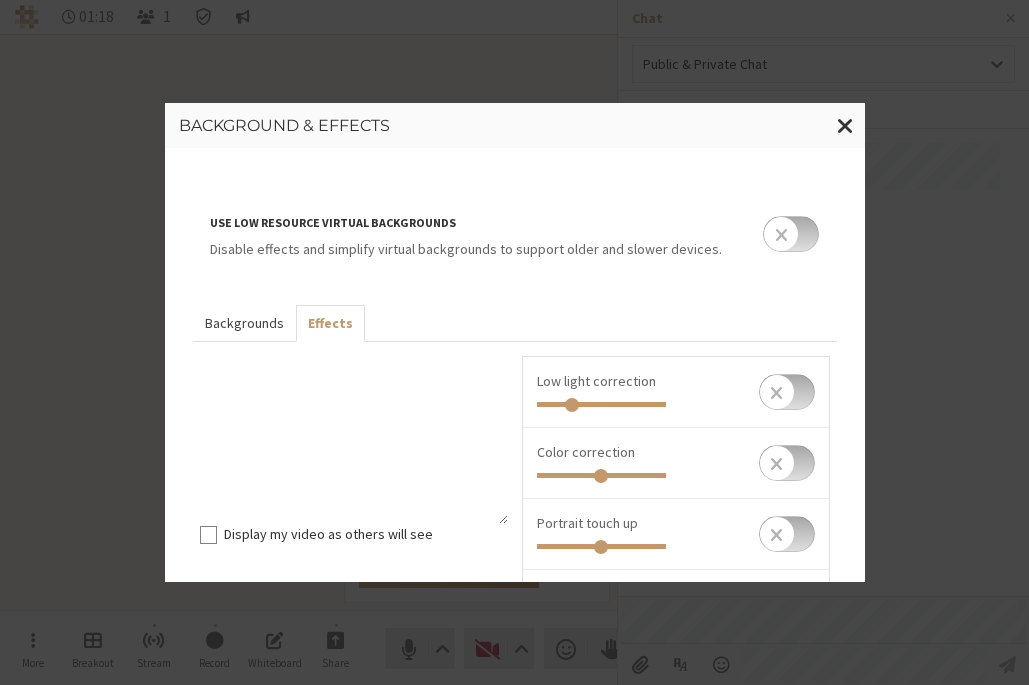 click on "Backgrounds" at bounding box center [244, 323] 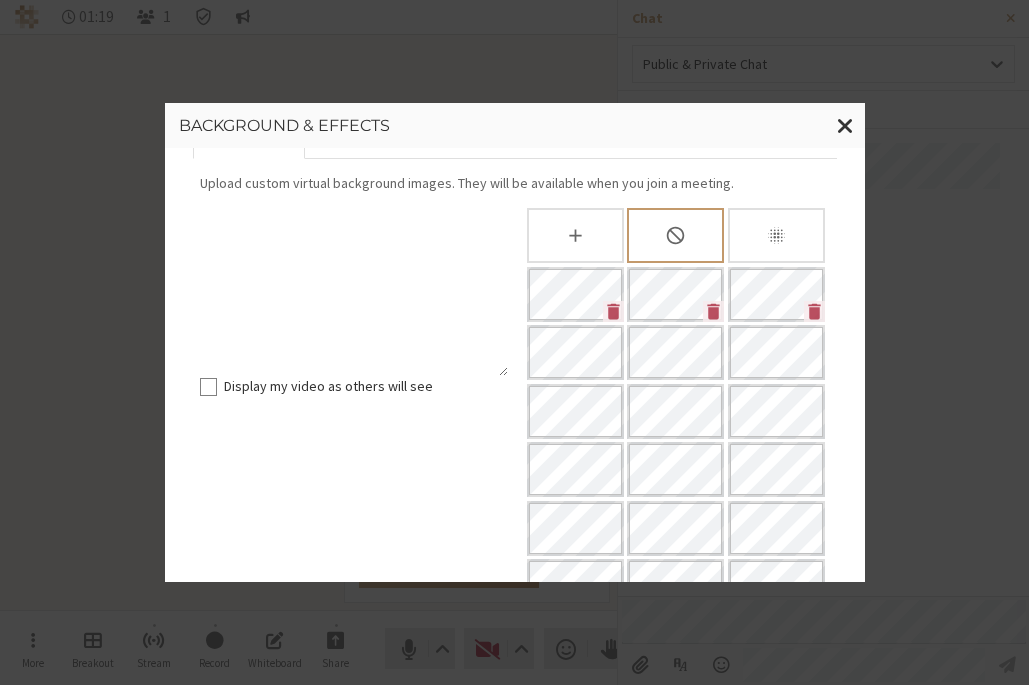 scroll, scrollTop: 0, scrollLeft: 0, axis: both 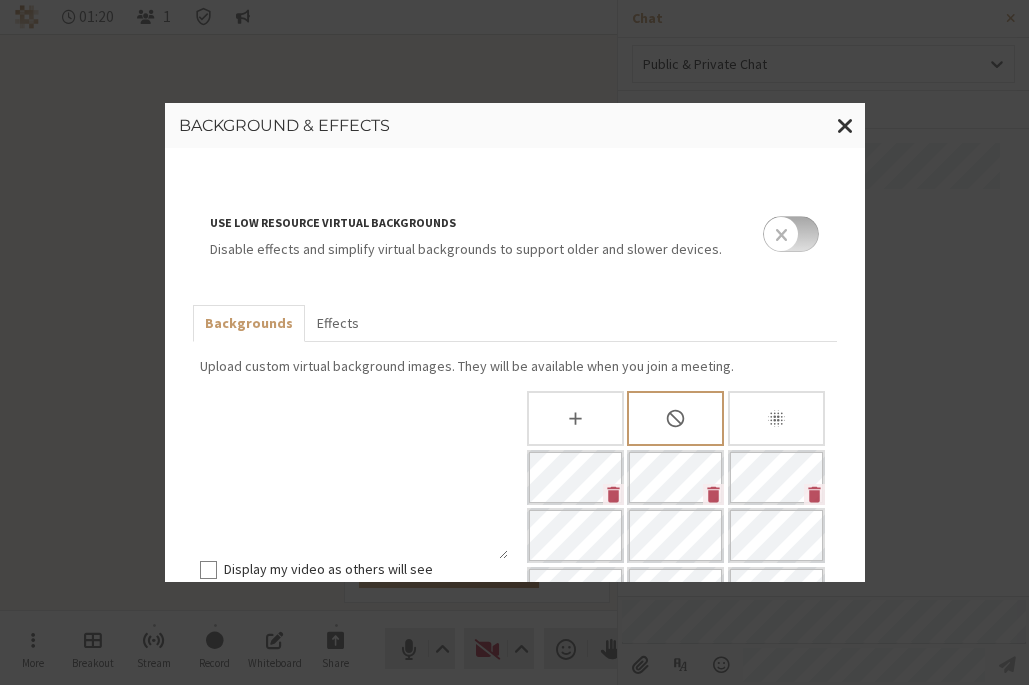 click at bounding box center [791, 234] 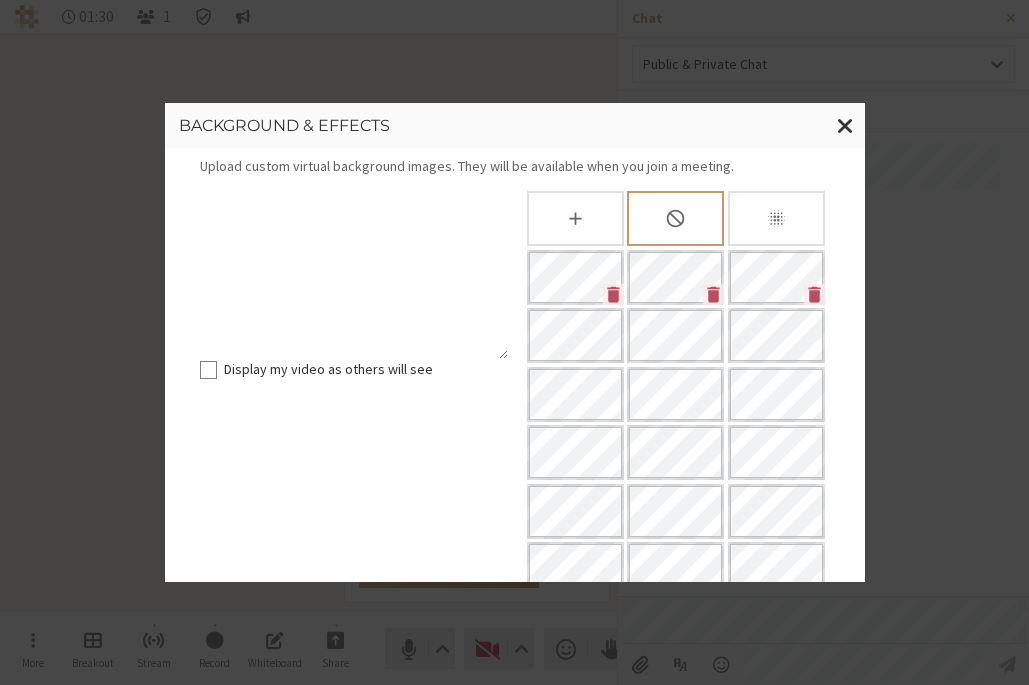 scroll, scrollTop: 0, scrollLeft: 0, axis: both 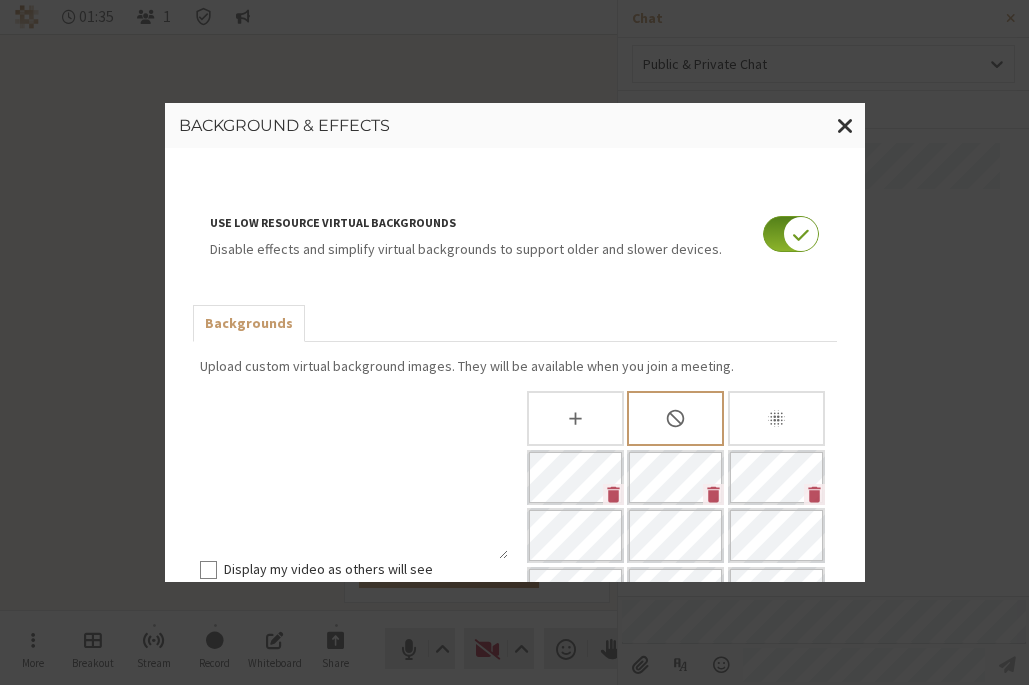 click at bounding box center [791, 234] 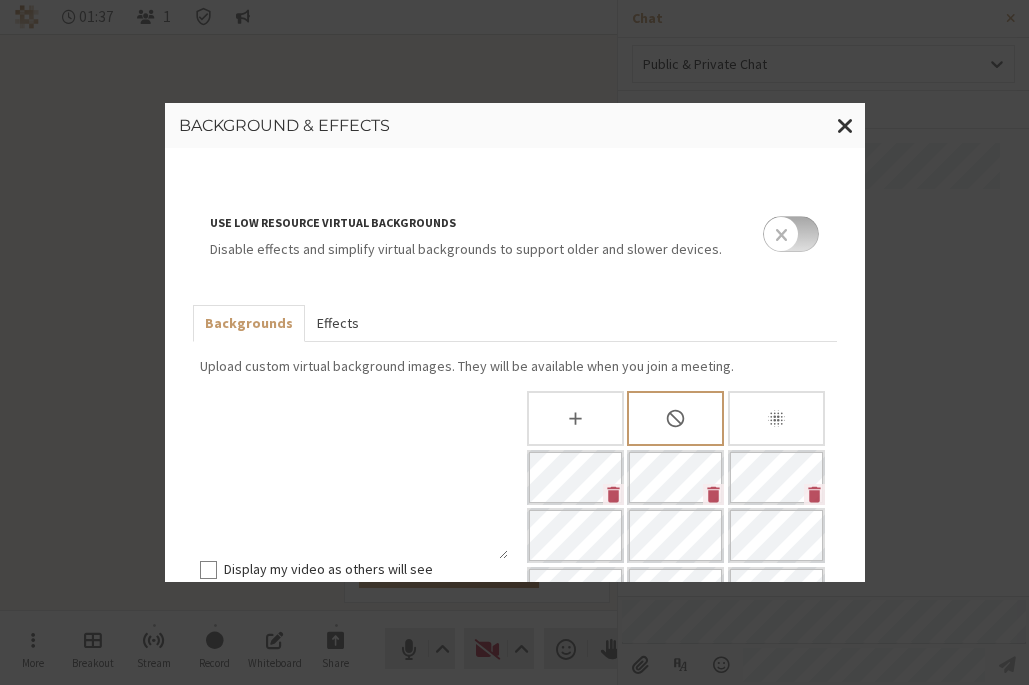 click on "Effects" at bounding box center (338, 323) 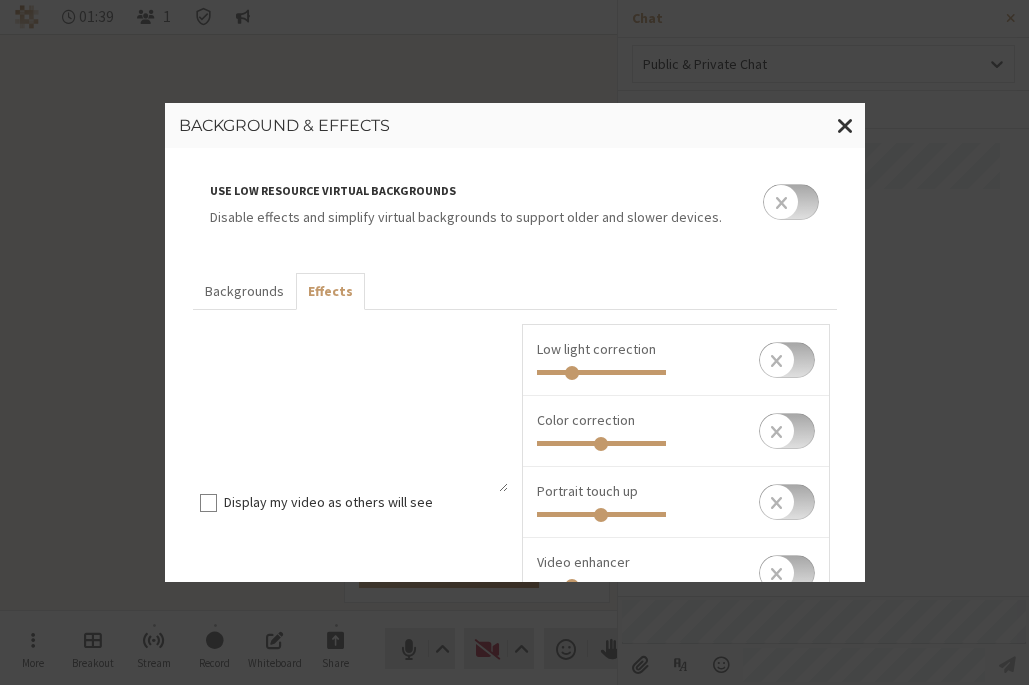 scroll, scrollTop: 0, scrollLeft: 0, axis: both 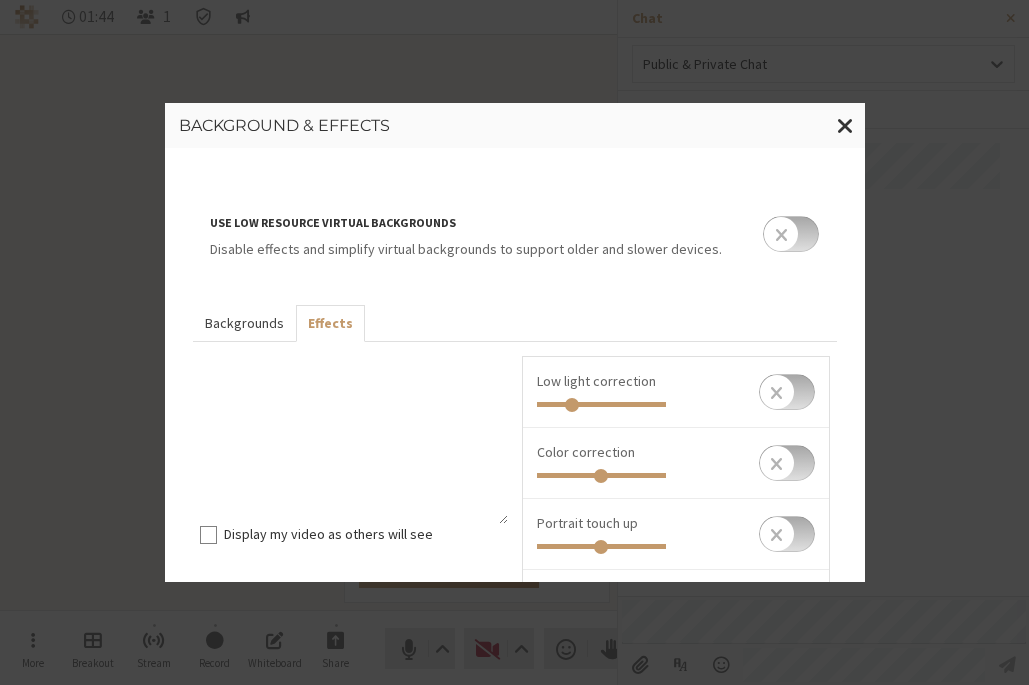 click on "Backgrounds" at bounding box center [244, 323] 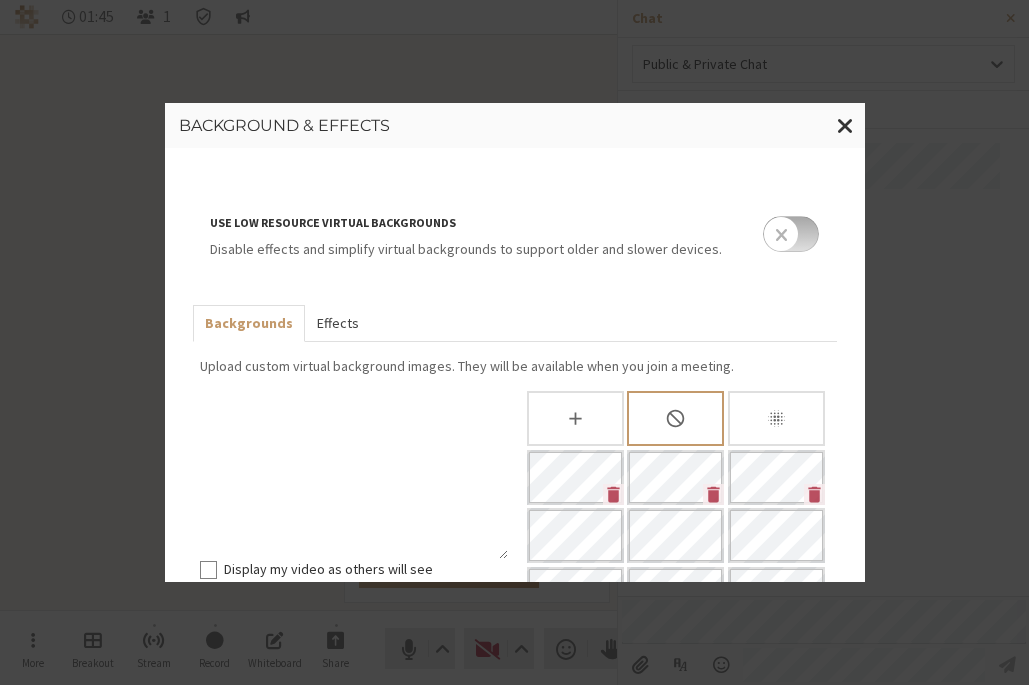click on "Effects" at bounding box center [338, 323] 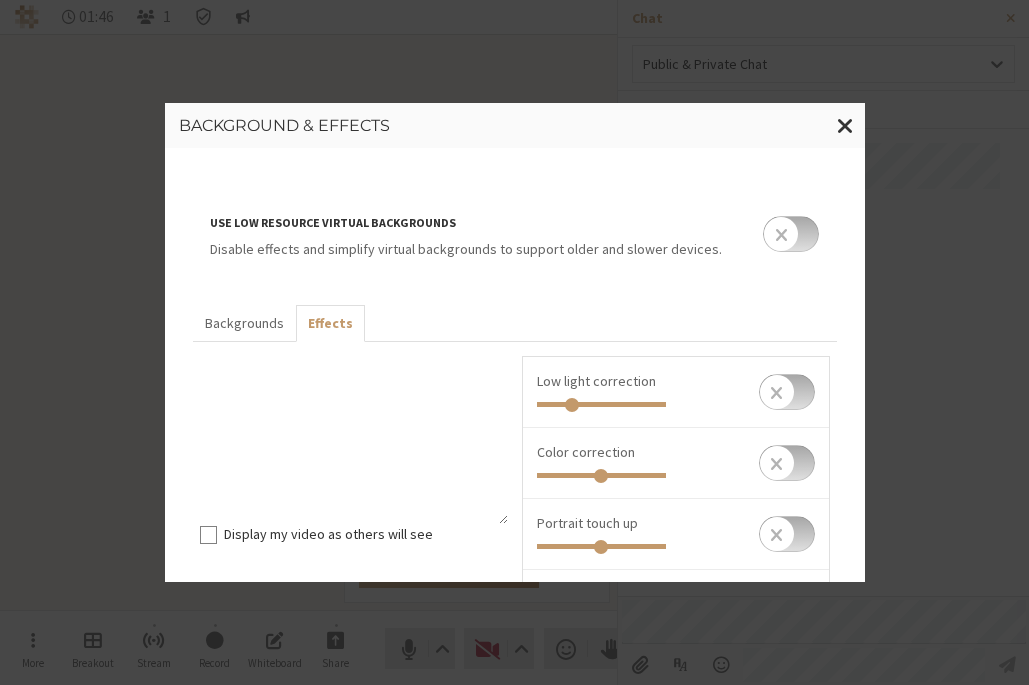 click at bounding box center [791, 234] 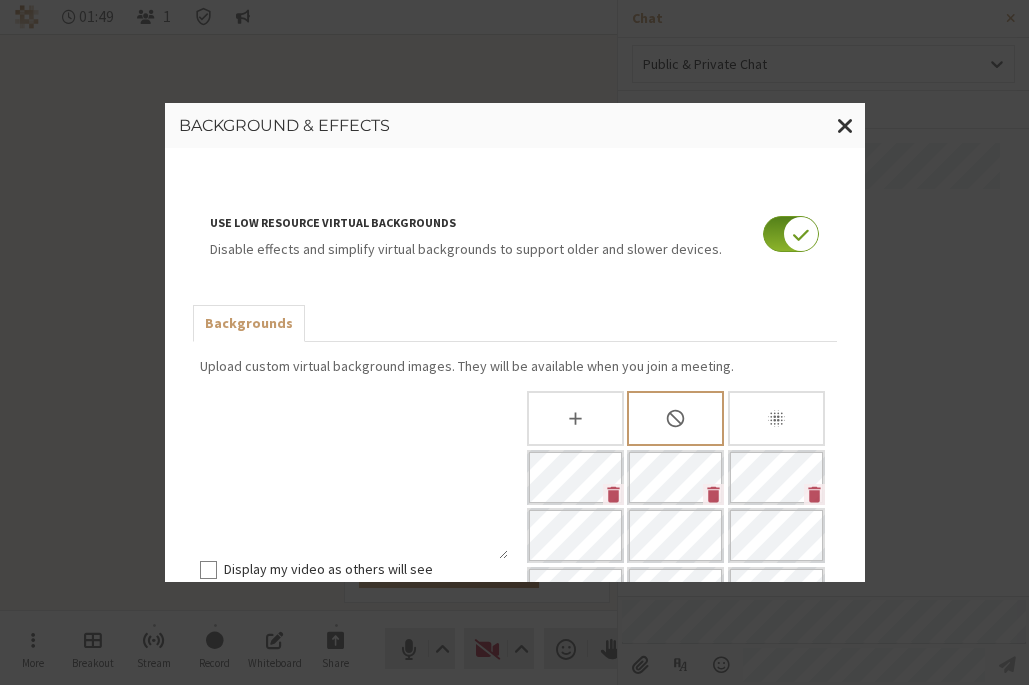 click at bounding box center [791, 234] 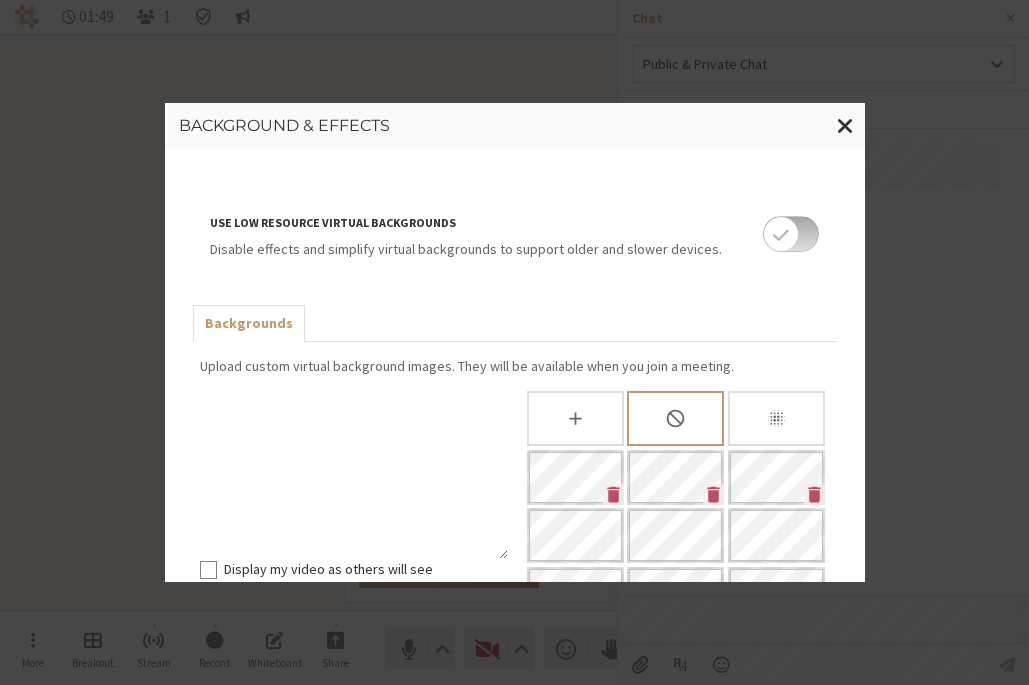 checkbox on "false" 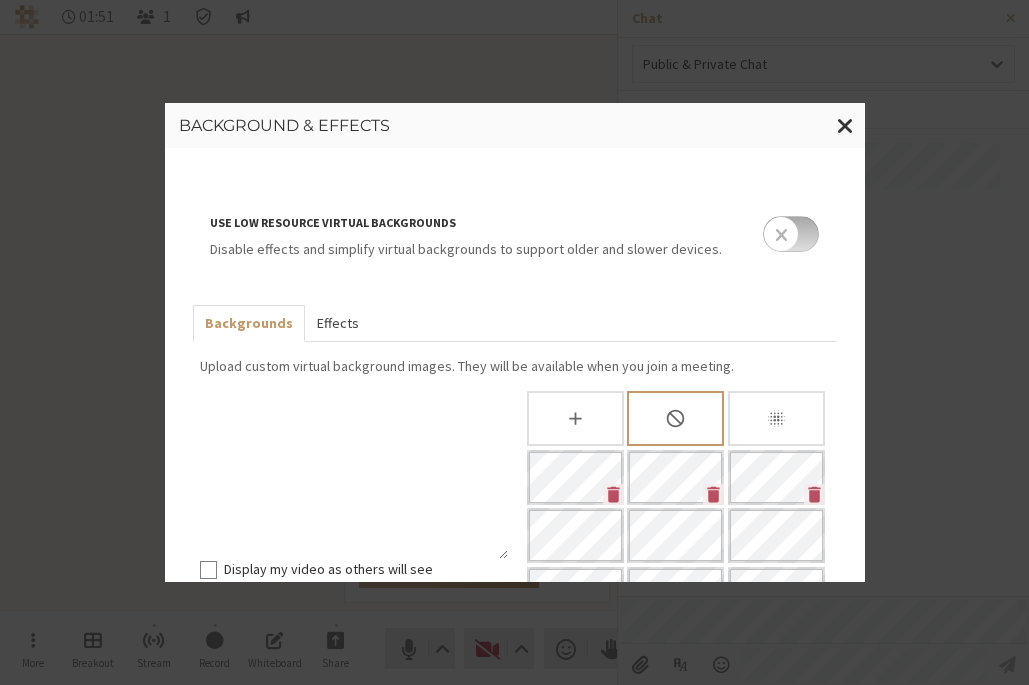 click on "Effects" at bounding box center [338, 323] 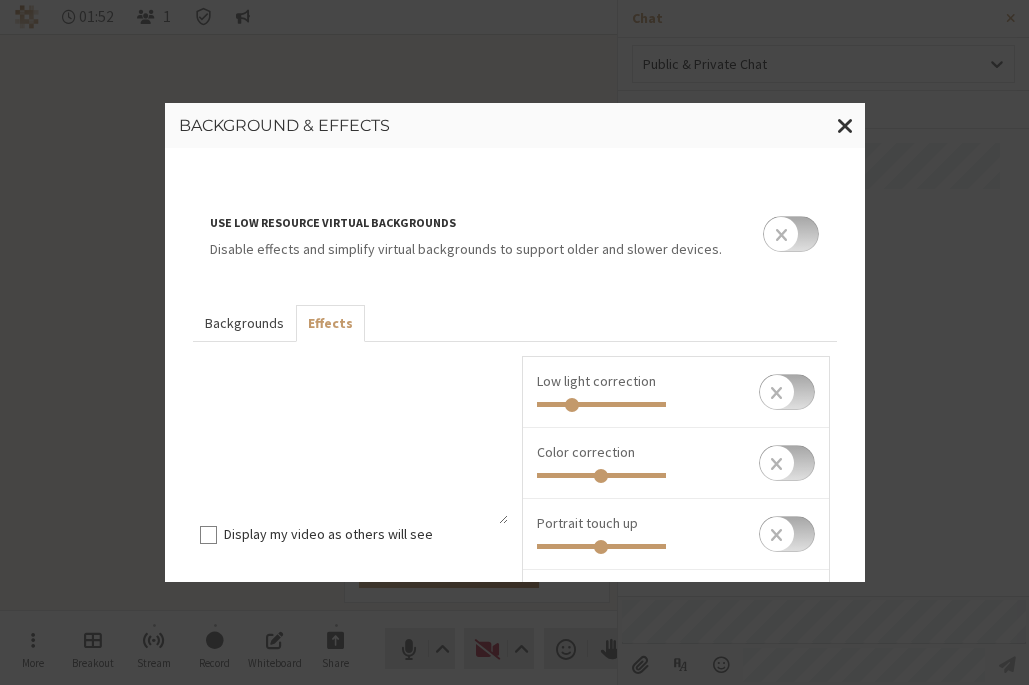 click on "Backgrounds" at bounding box center (244, 323) 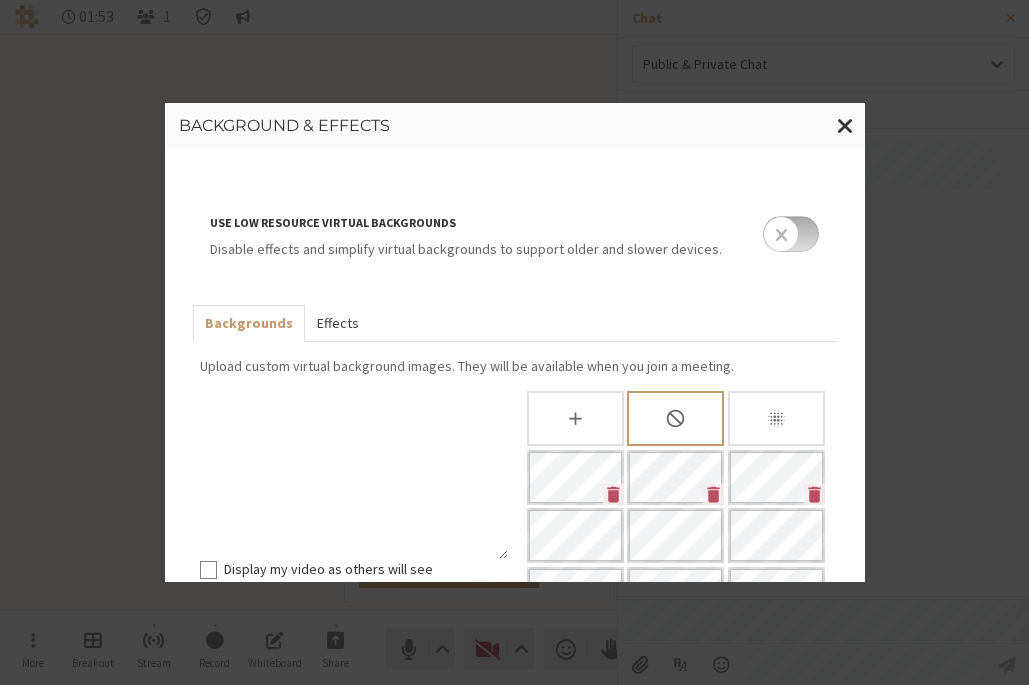 click on "Effects" at bounding box center (338, 323) 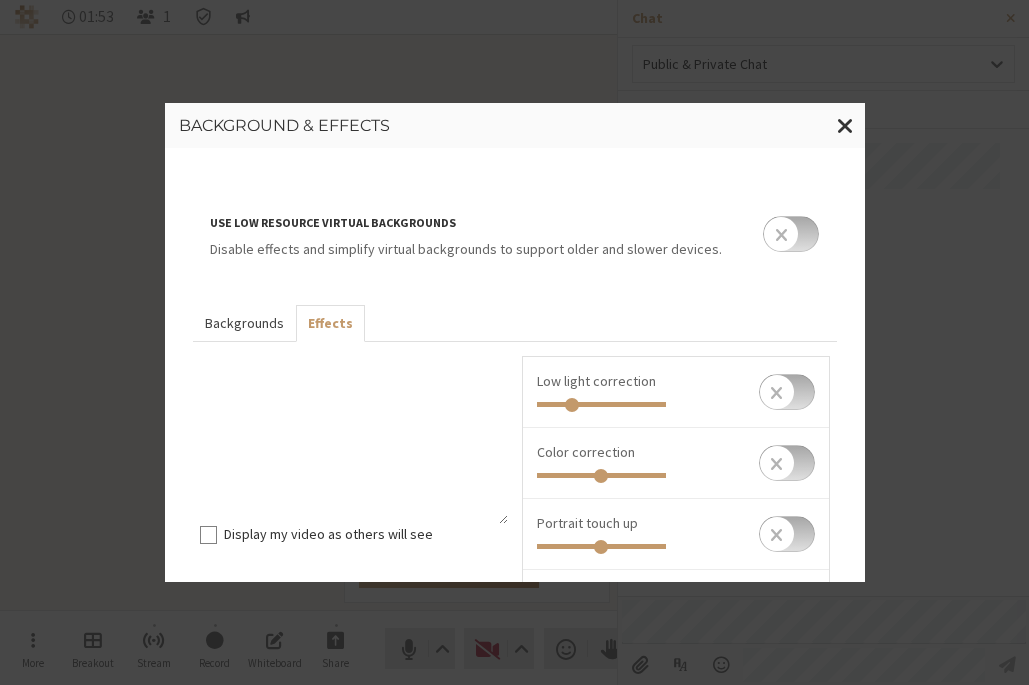 click on "Backgrounds" at bounding box center (244, 323) 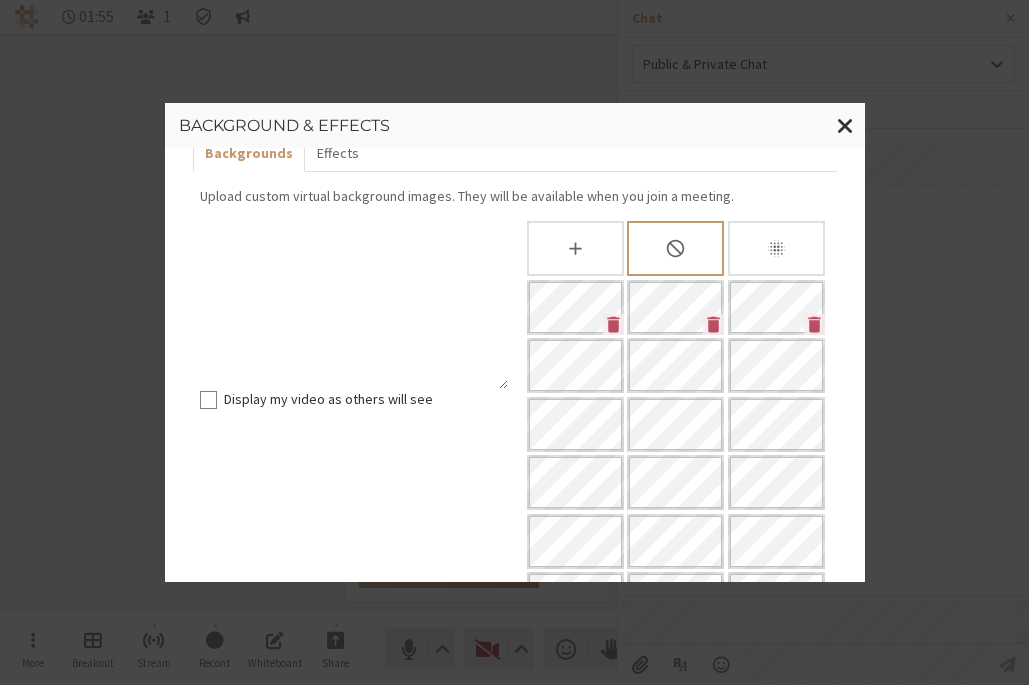 scroll, scrollTop: 172, scrollLeft: 0, axis: vertical 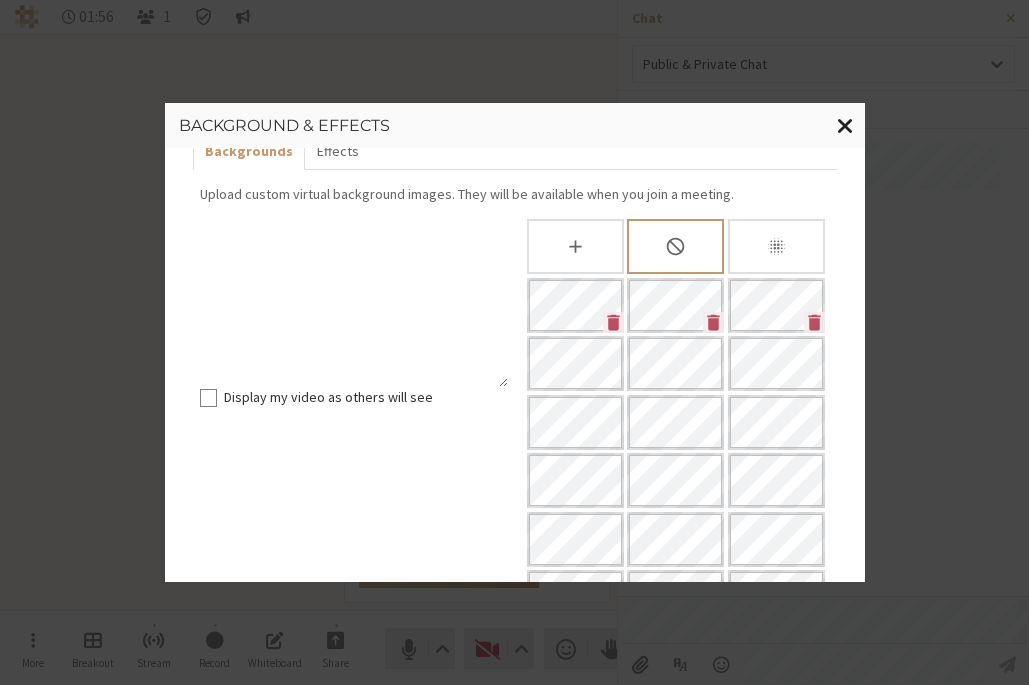 click at bounding box center (845, 125) 